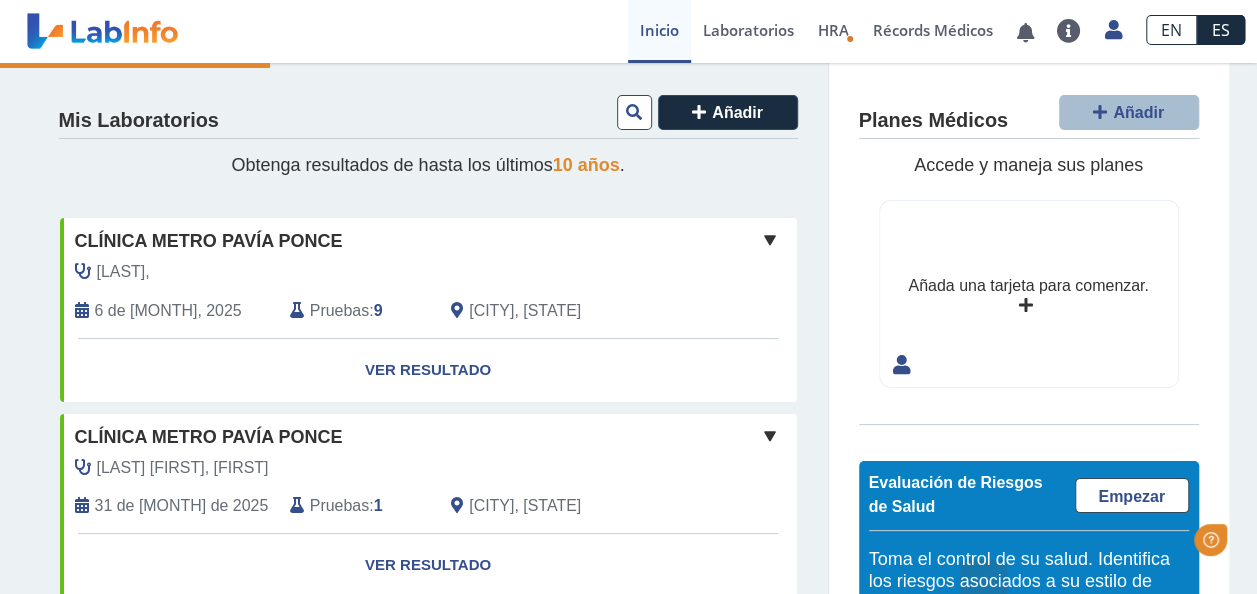 scroll, scrollTop: 0, scrollLeft: 0, axis: both 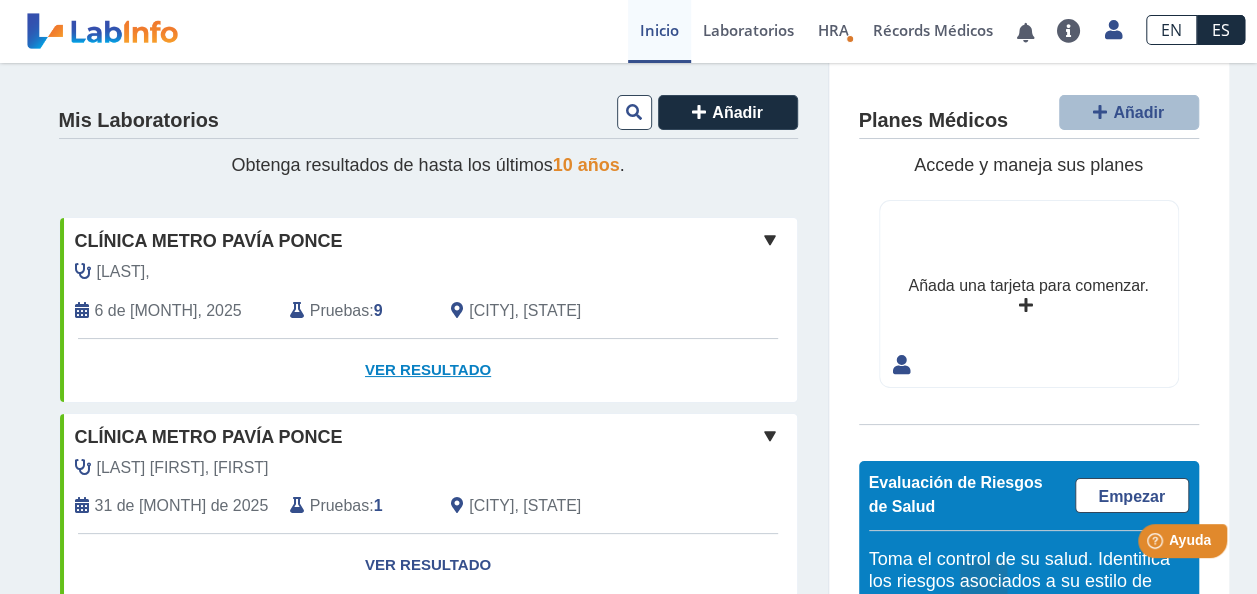 click on "Ver Resultado" 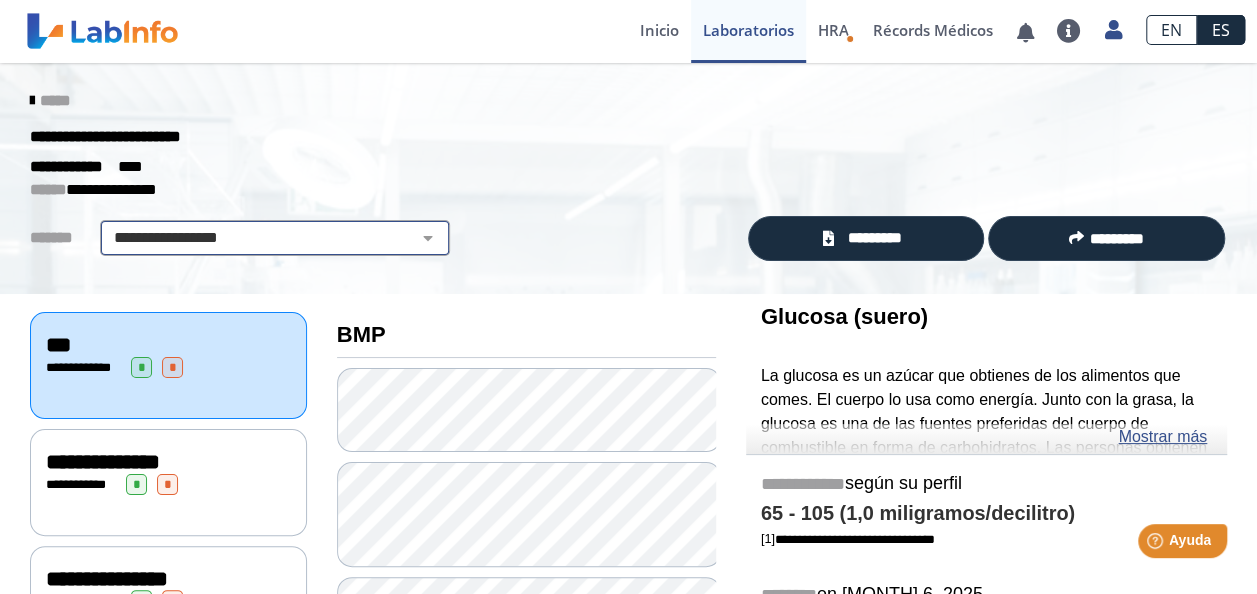 click on "**********" 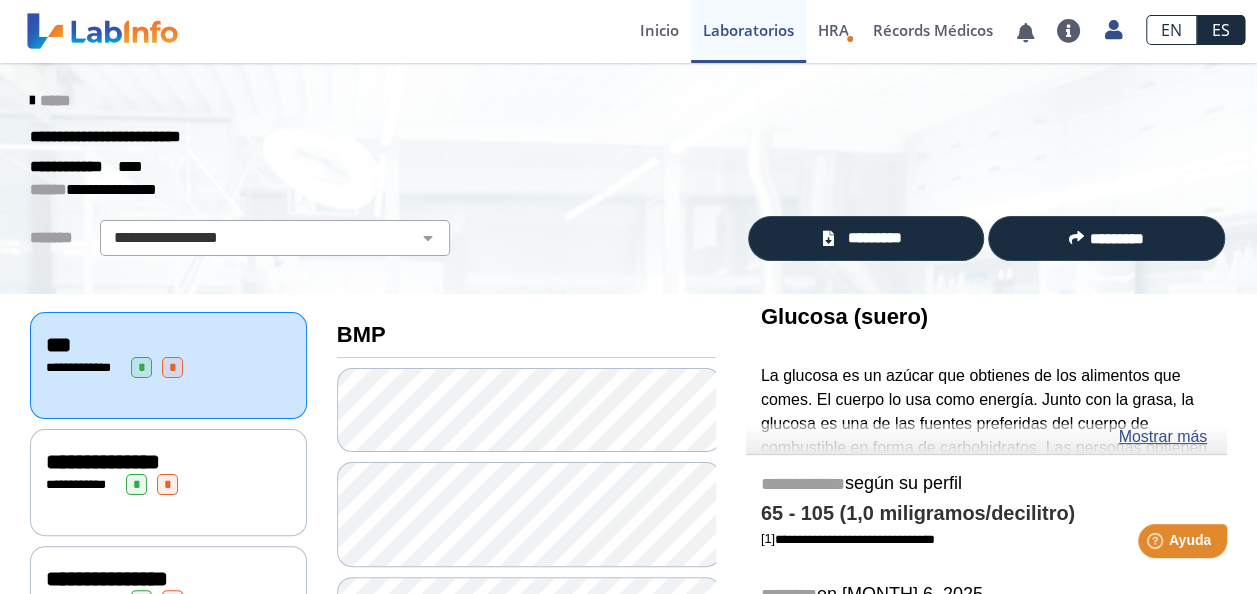 scroll, scrollTop: 40, scrollLeft: 0, axis: vertical 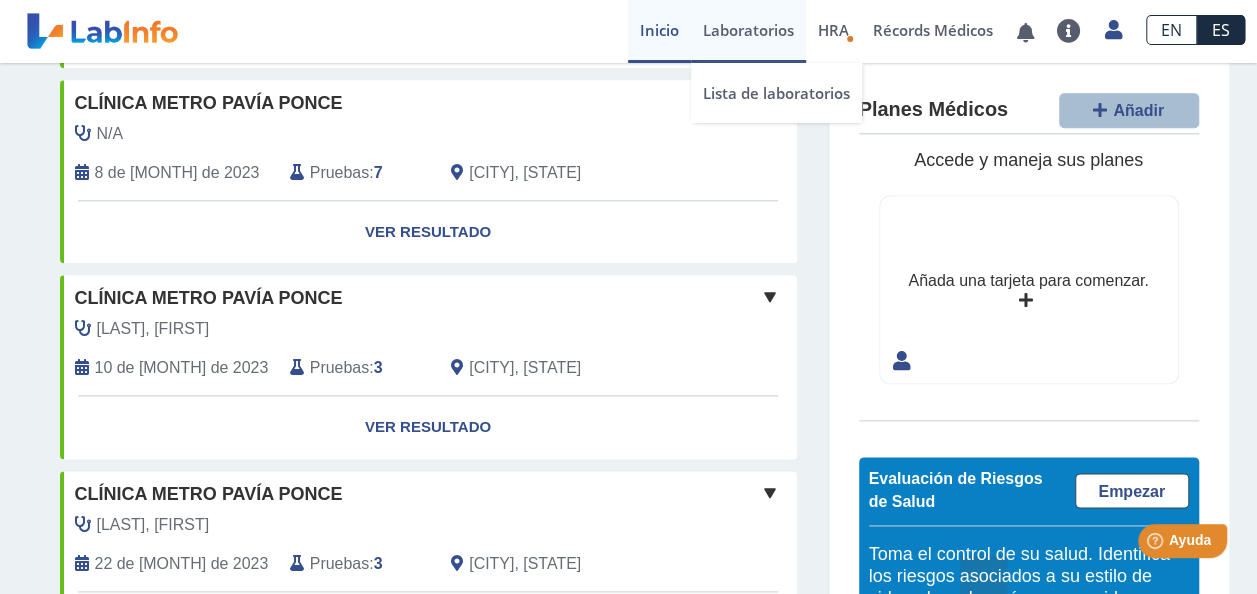 click on "Laboratorios" at bounding box center (748, 31) 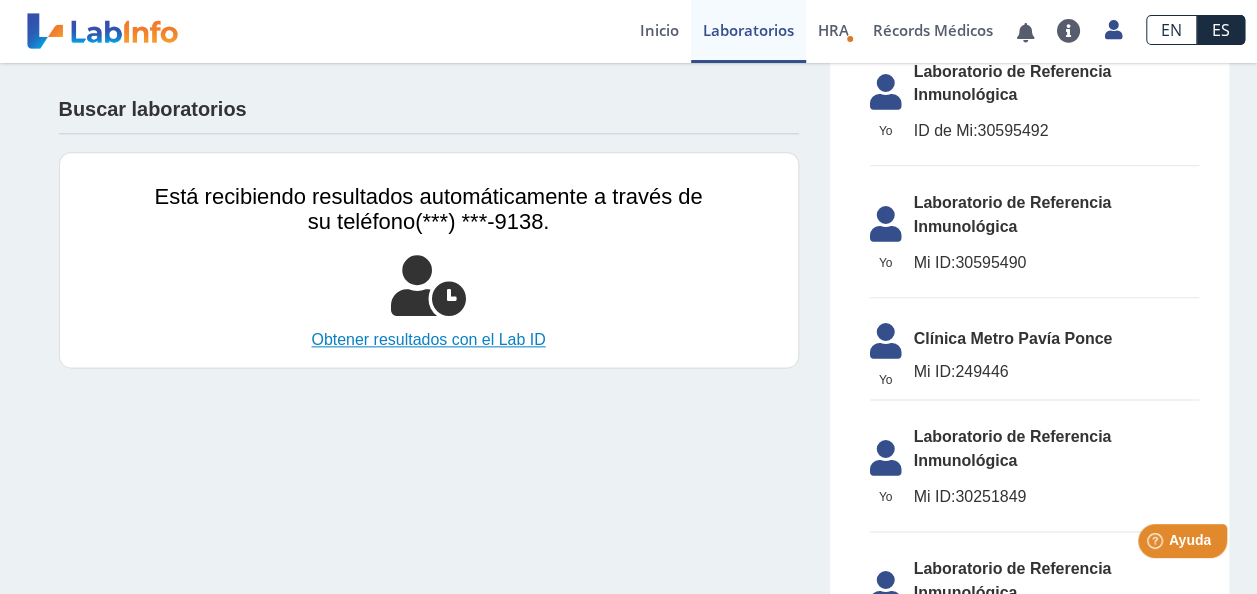 click on "Obtener resultados con el Lab ID" 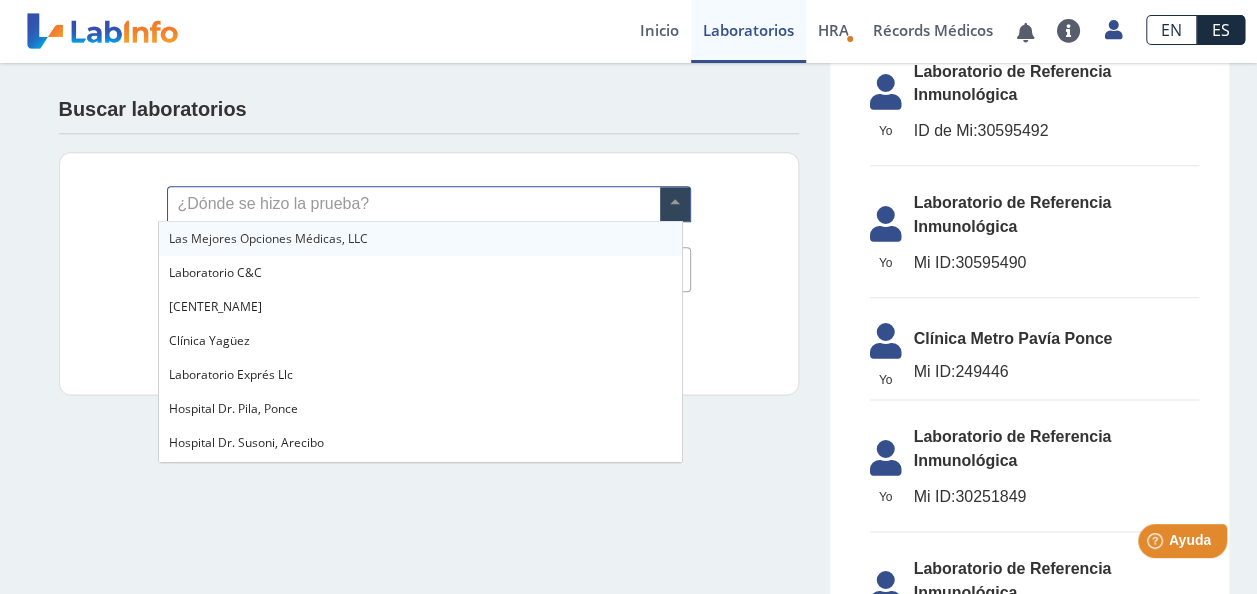 click at bounding box center [675, 204] 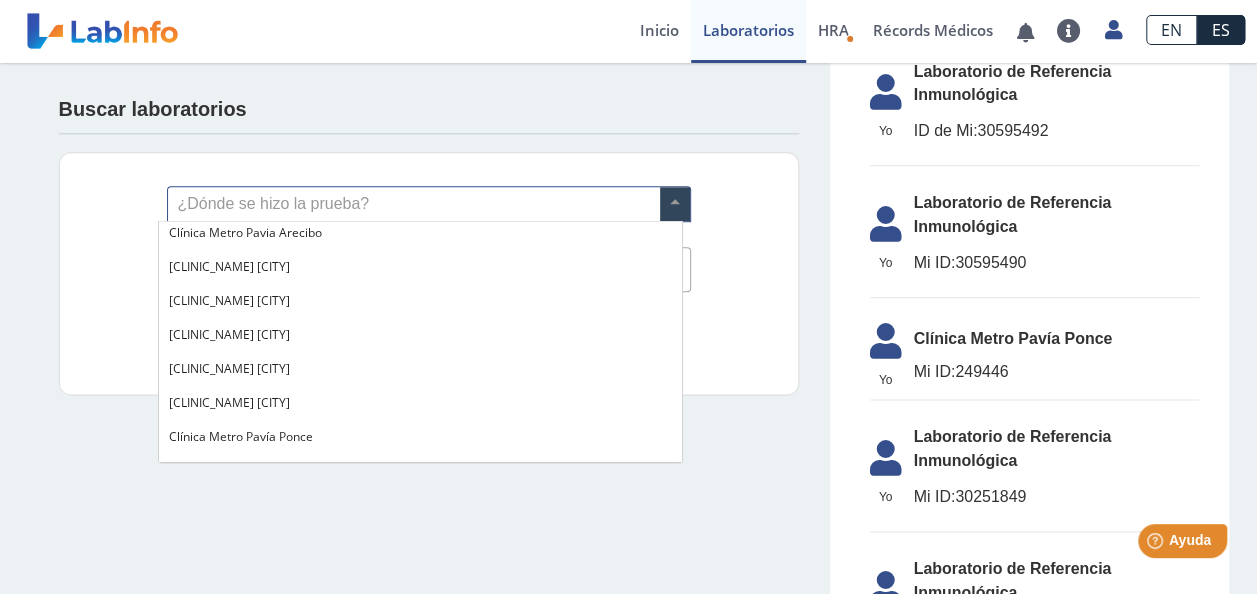 scroll, scrollTop: 1440, scrollLeft: 0, axis: vertical 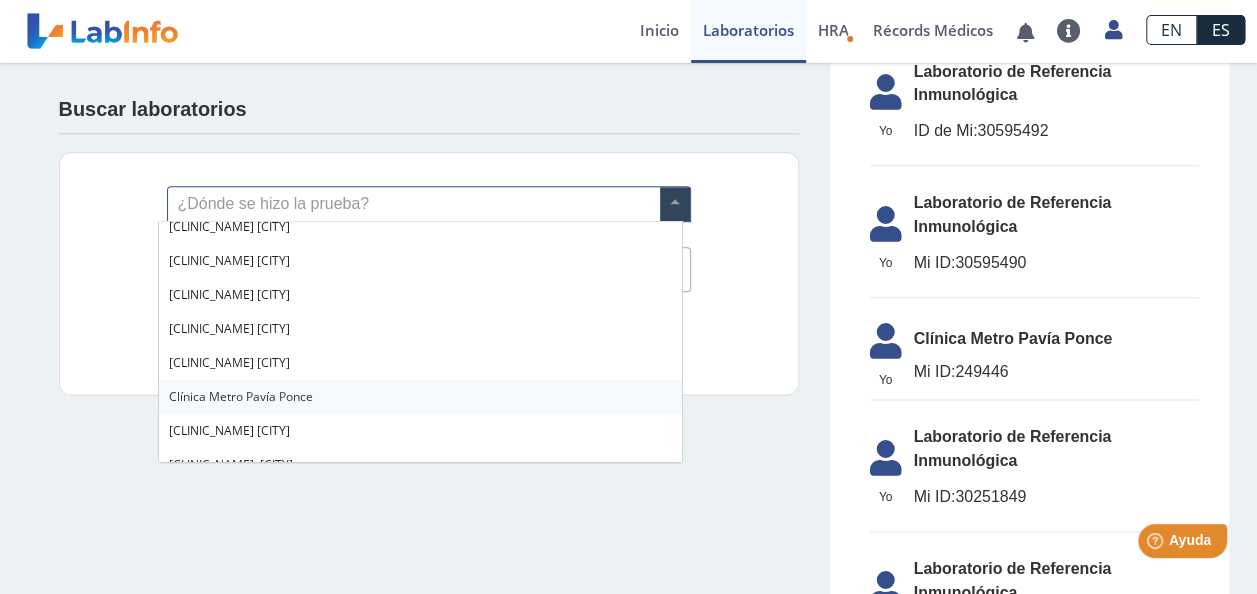 click on "Clínica Metro Pavía Ponce" at bounding box center (241, 396) 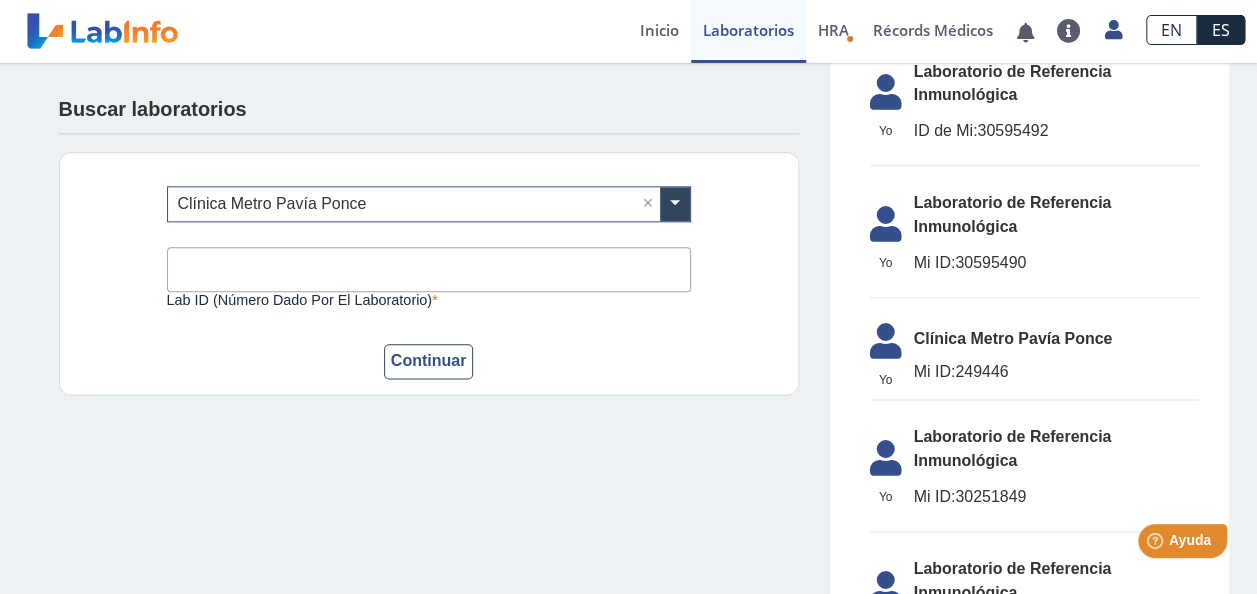 click on "Lab ID (número dado por el laboratorio)" at bounding box center [429, 269] 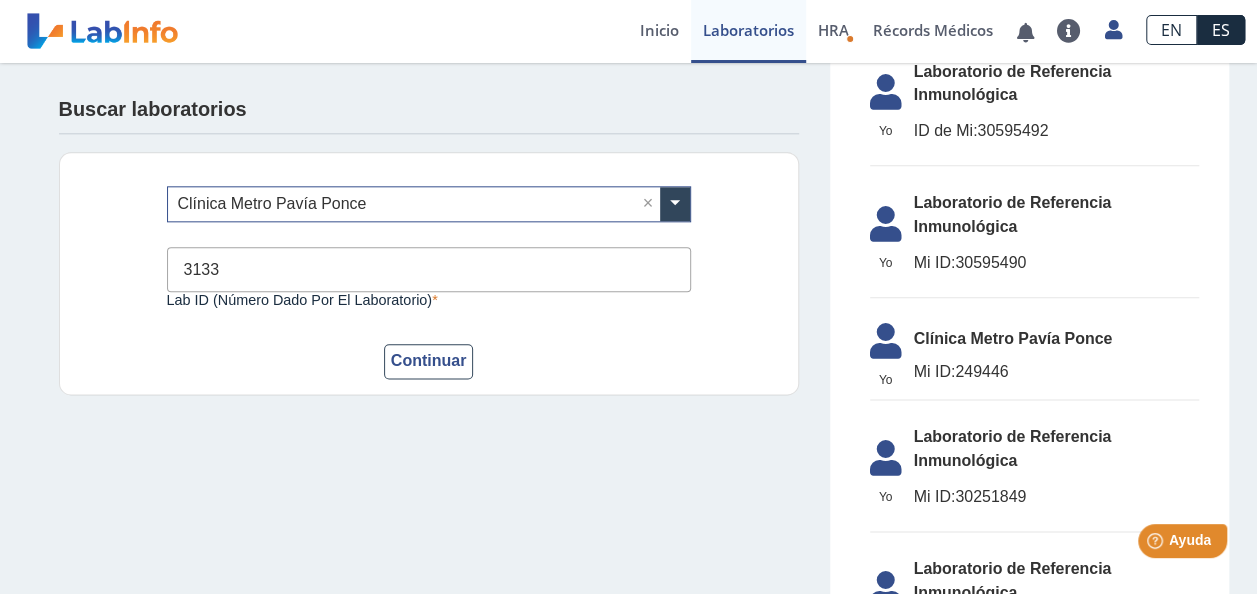 type on "[NUMBER]" 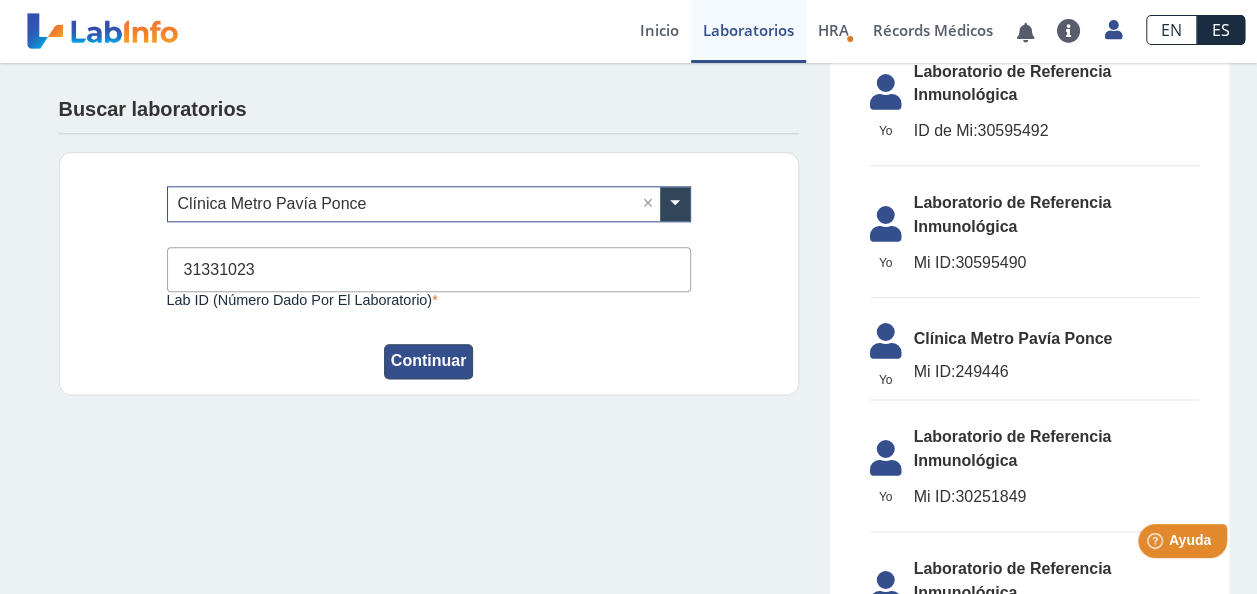 click on "Continuar" 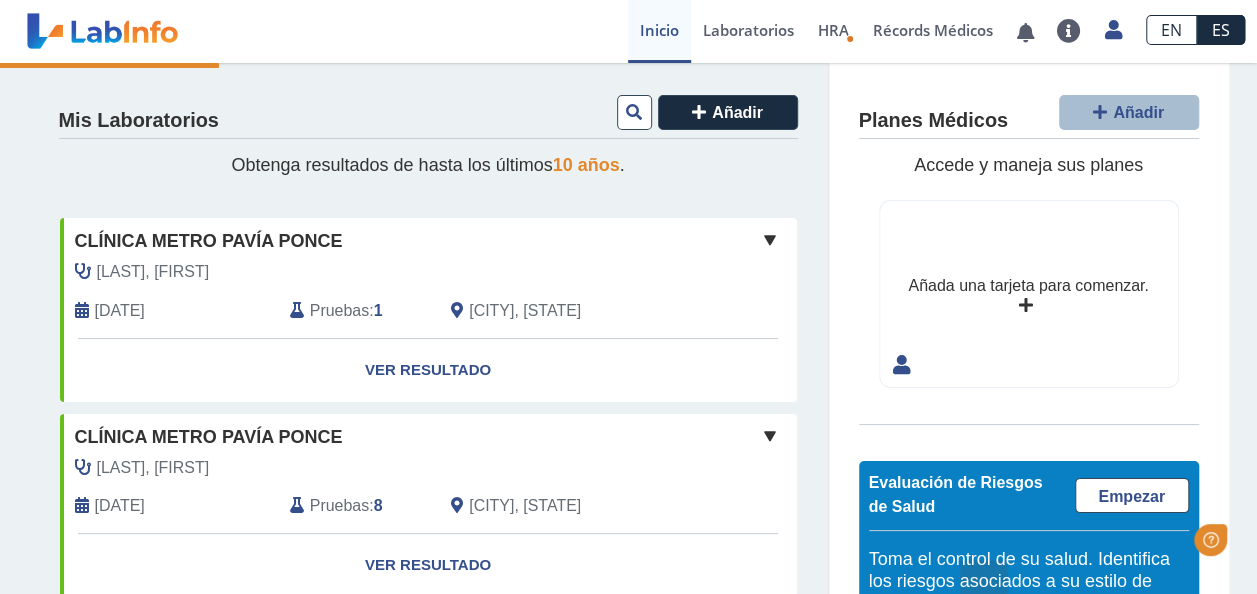 scroll, scrollTop: 0, scrollLeft: 0, axis: both 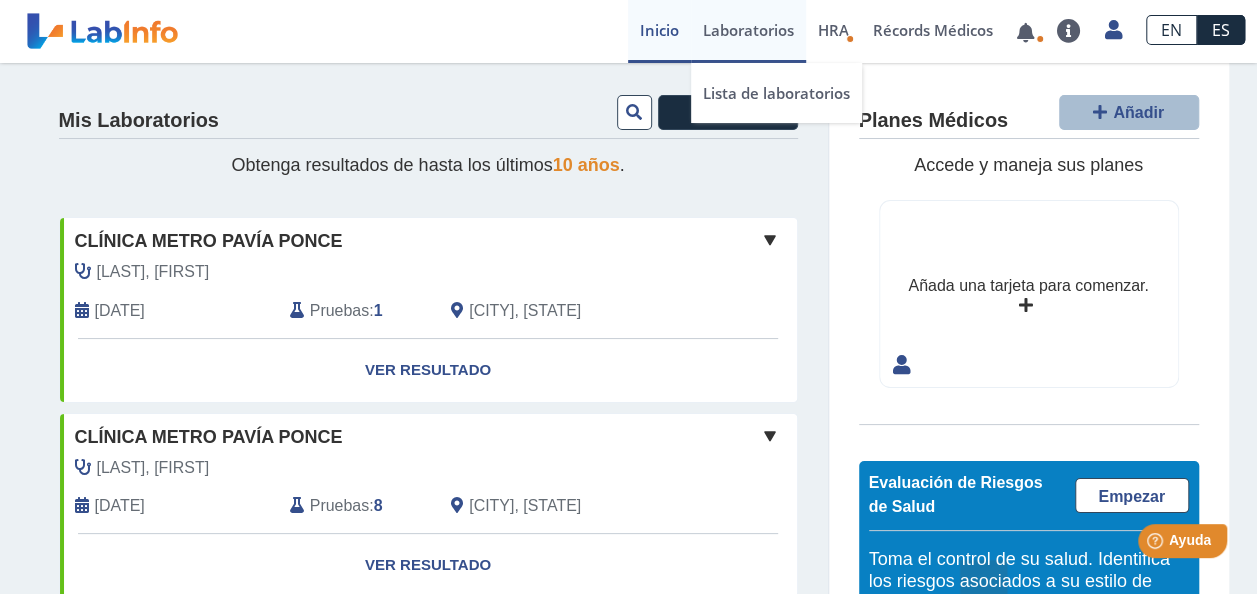 click on "Laboratorios" at bounding box center [748, 31] 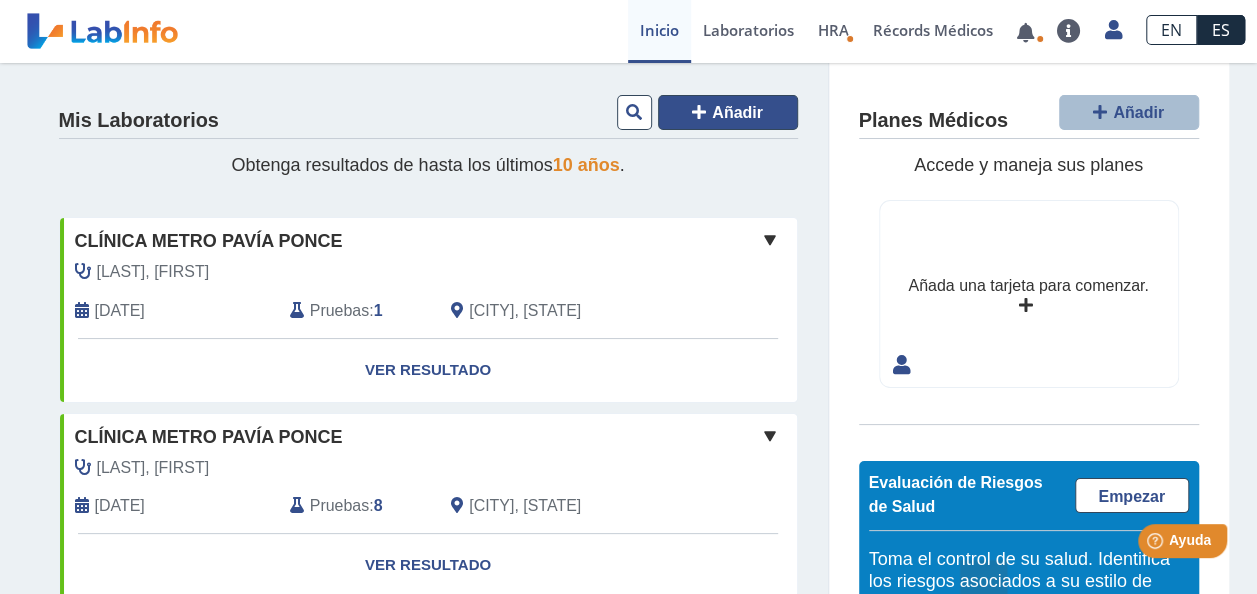 click 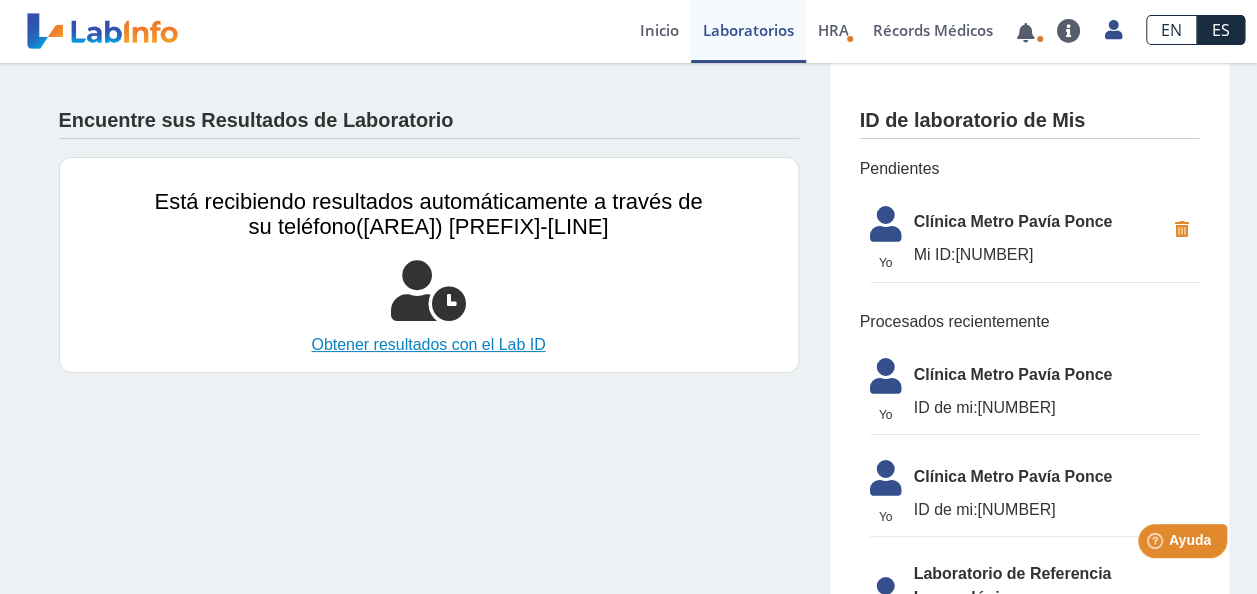 click on "Obtener resultados con el Lab ID" 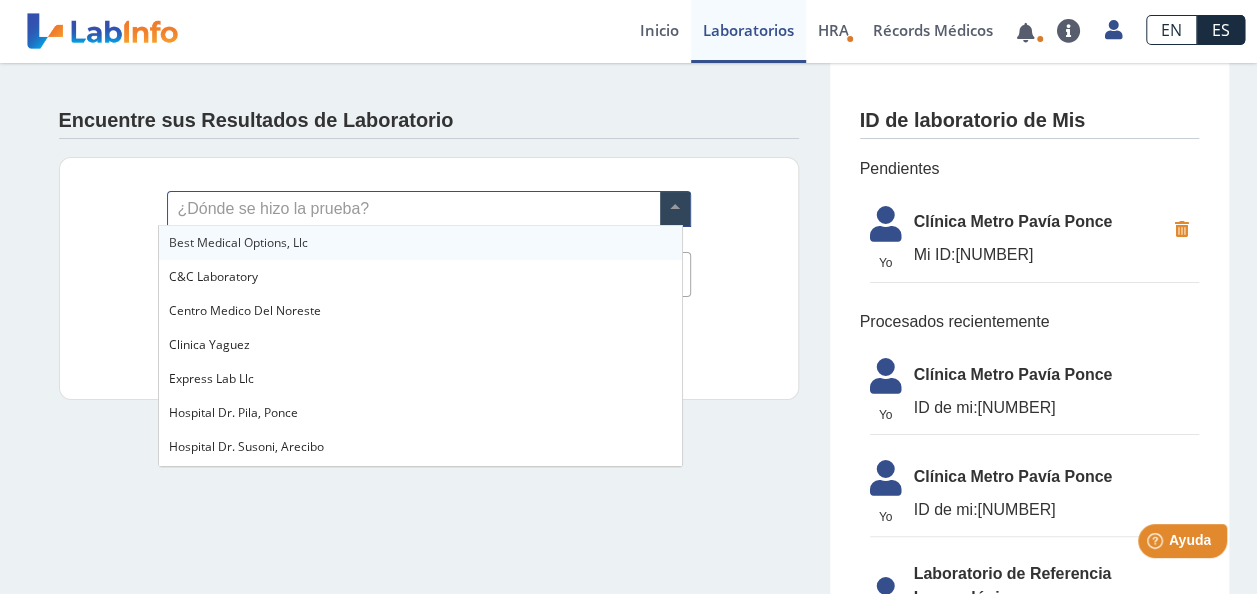 click at bounding box center (675, 209) 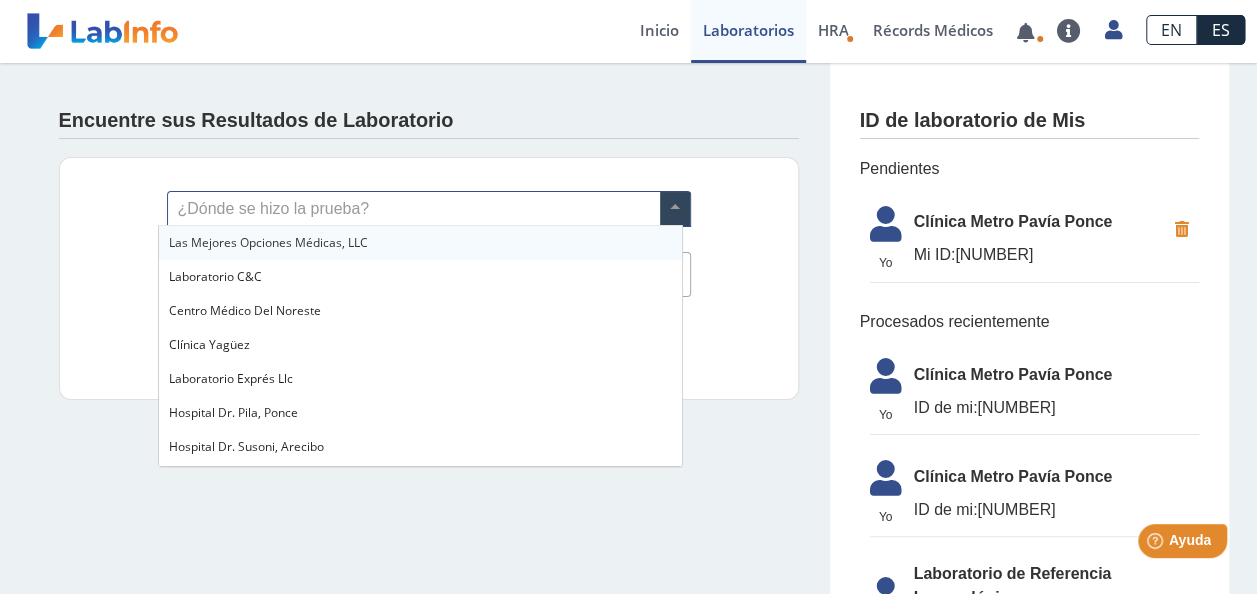 click at bounding box center [429, 209] 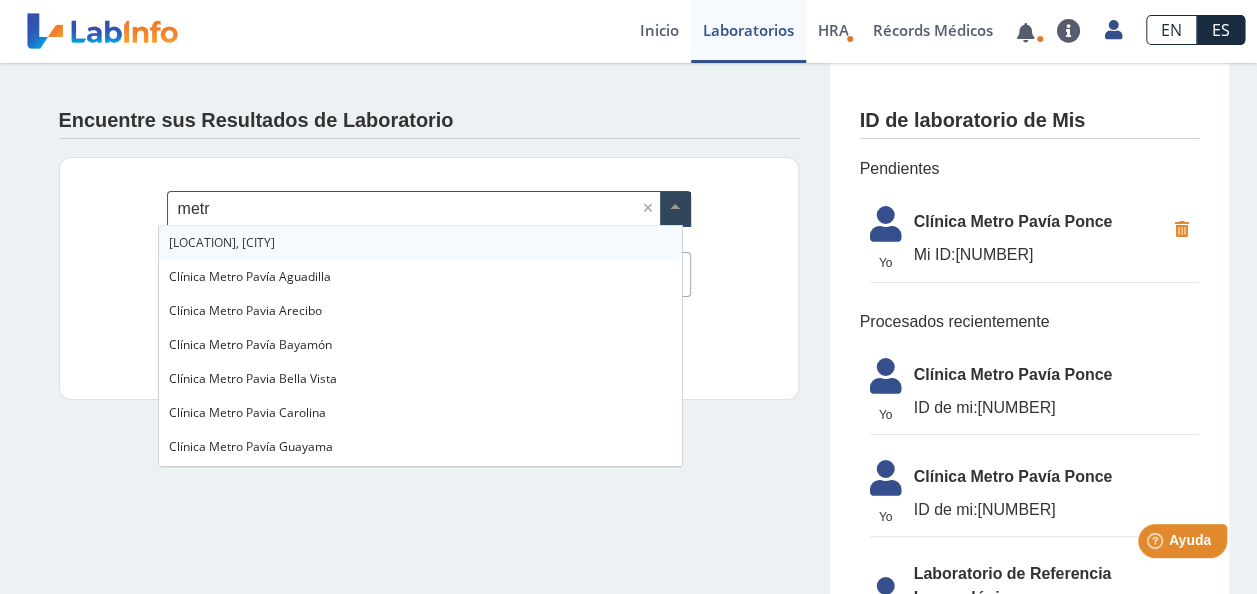 type on "metro" 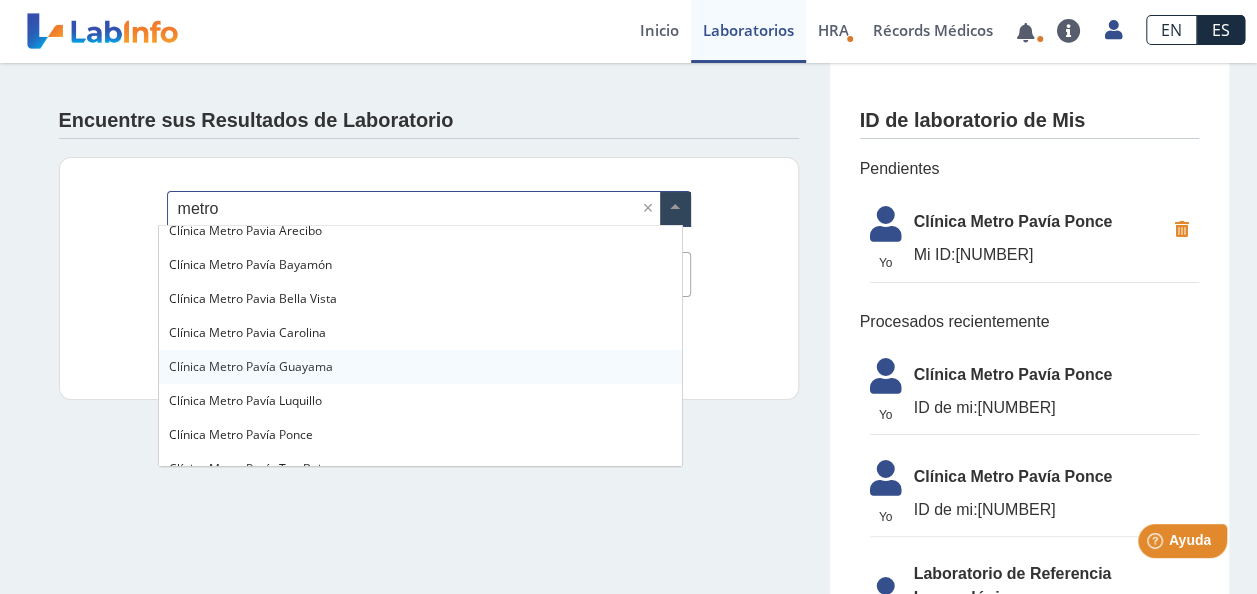 scroll, scrollTop: 120, scrollLeft: 0, axis: vertical 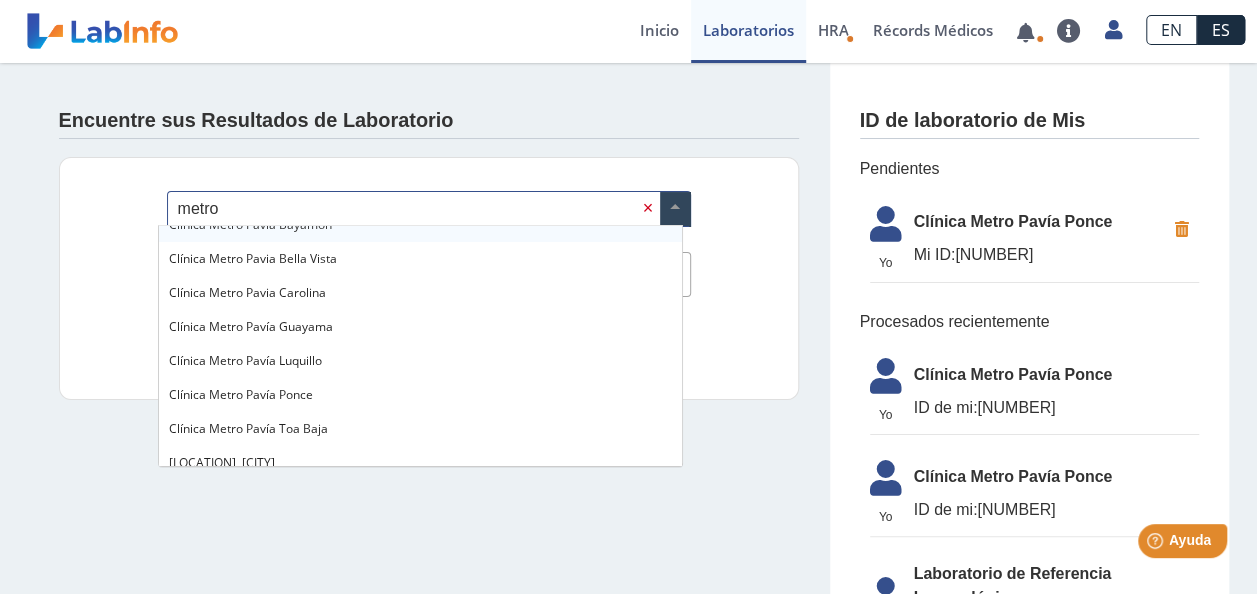 type 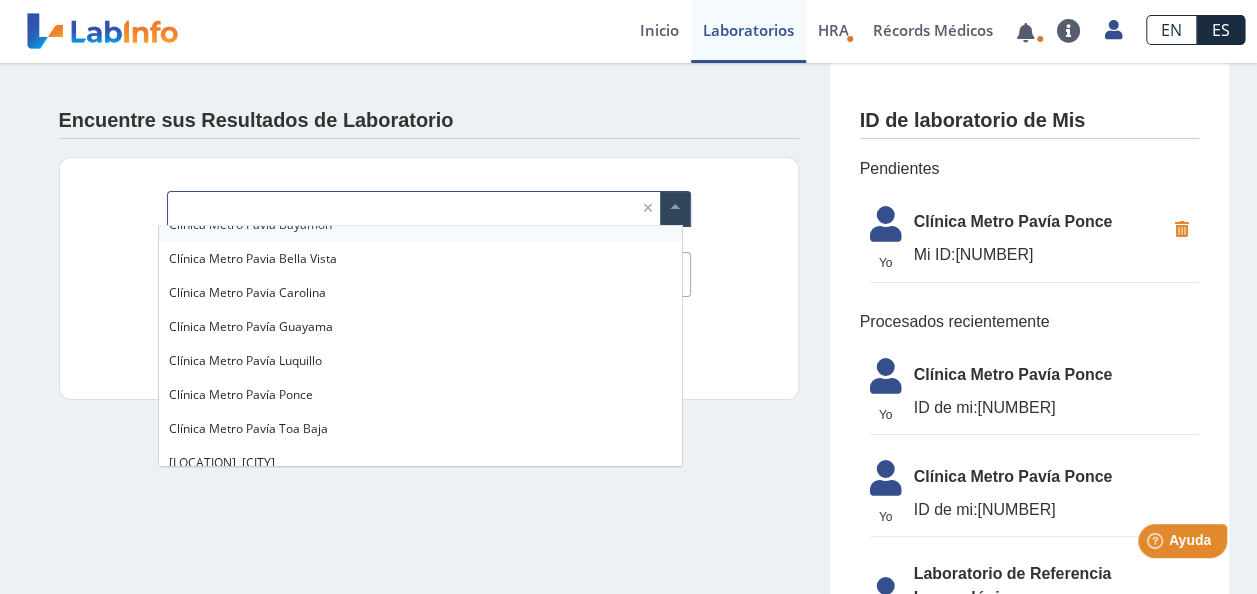 scroll, scrollTop: 1446, scrollLeft: 0, axis: vertical 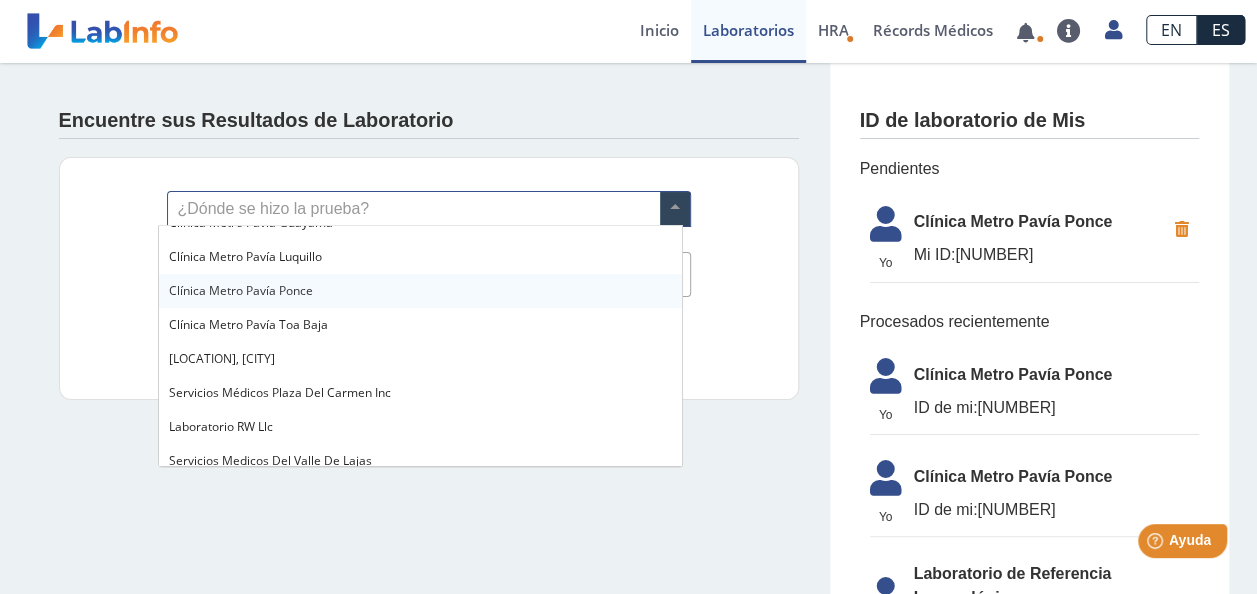 click on "Clínica Metro Pavía Ponce" at bounding box center (241, 290) 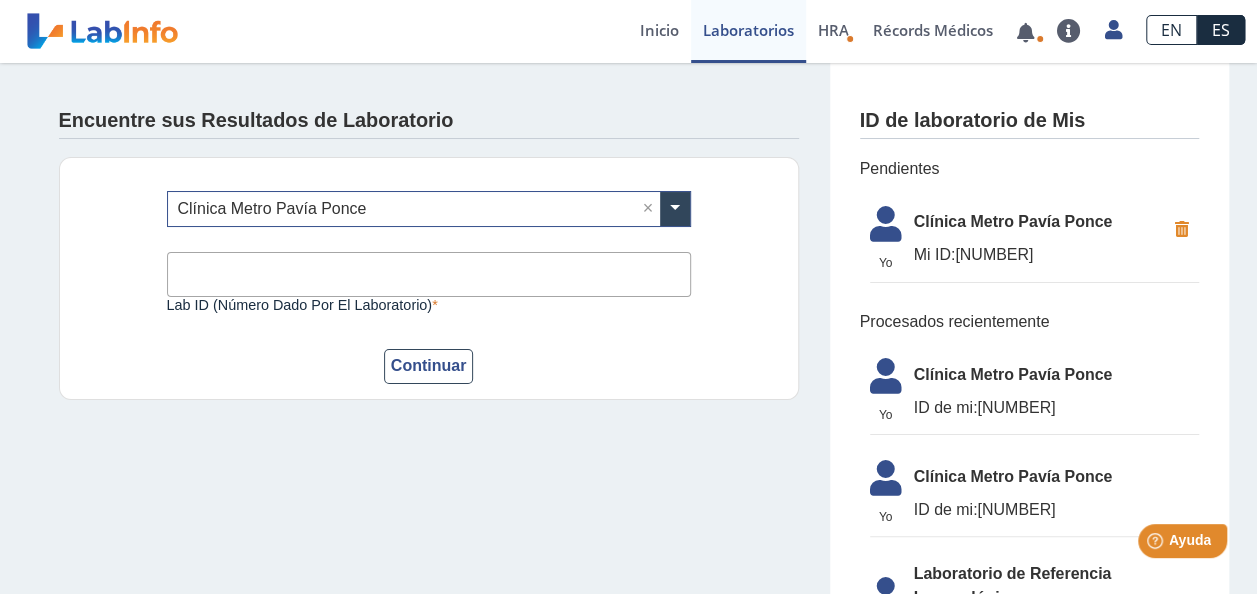 click on "Lab ID (número dado por el laboratorio)" at bounding box center (429, 274) 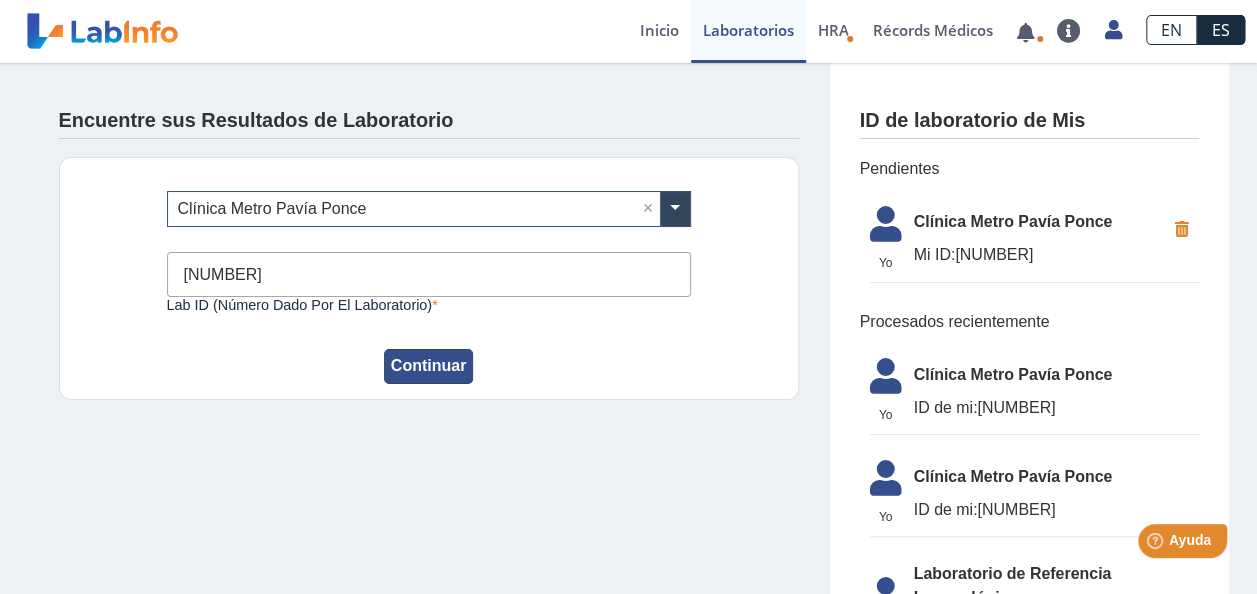 click on "Continuar" 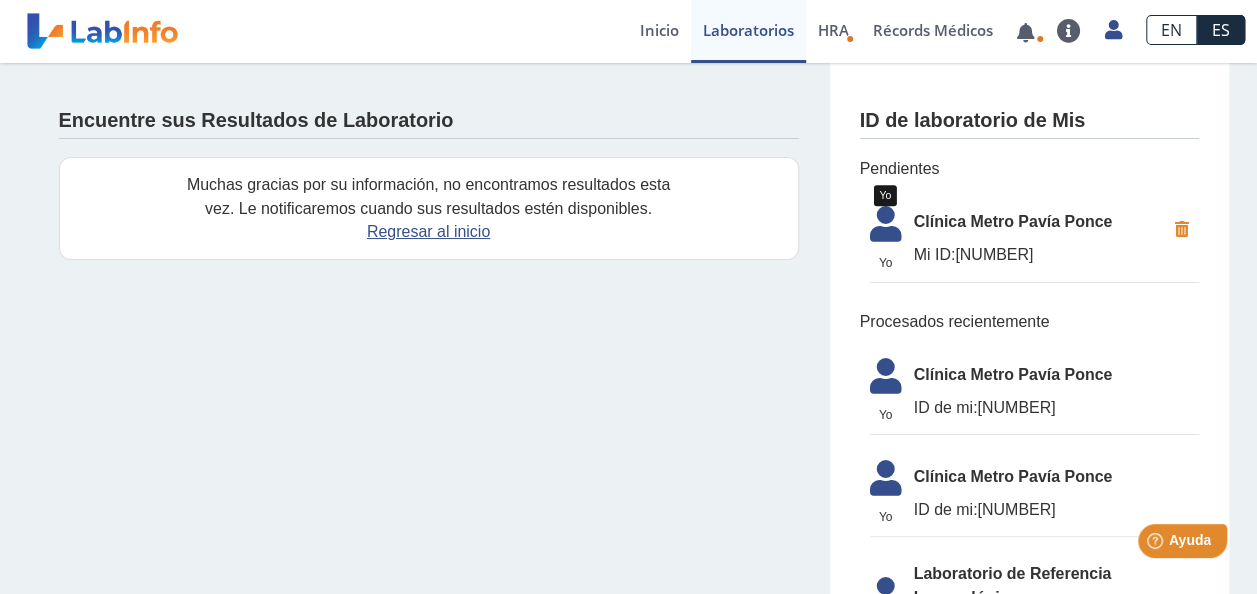click 